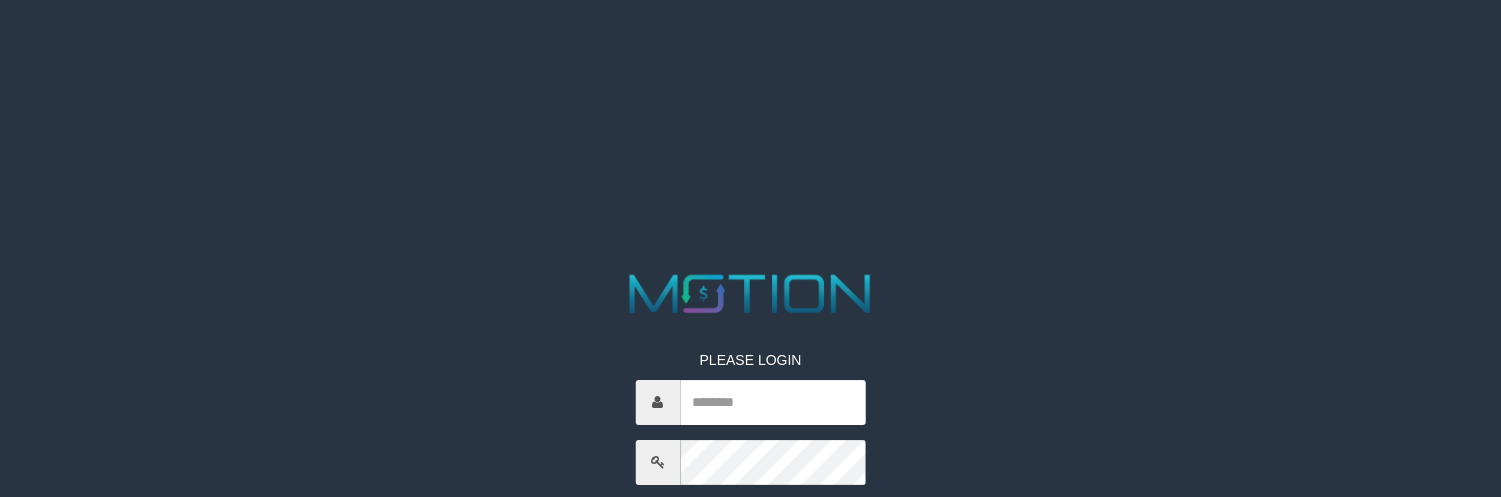 scroll, scrollTop: 0, scrollLeft: 0, axis: both 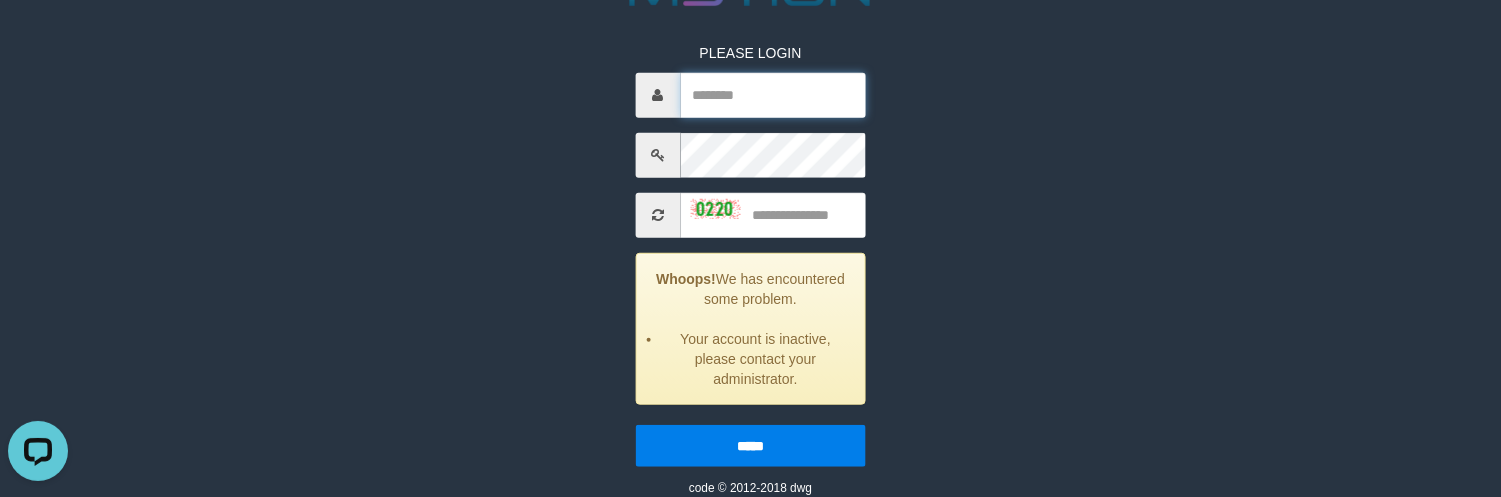type on "********" 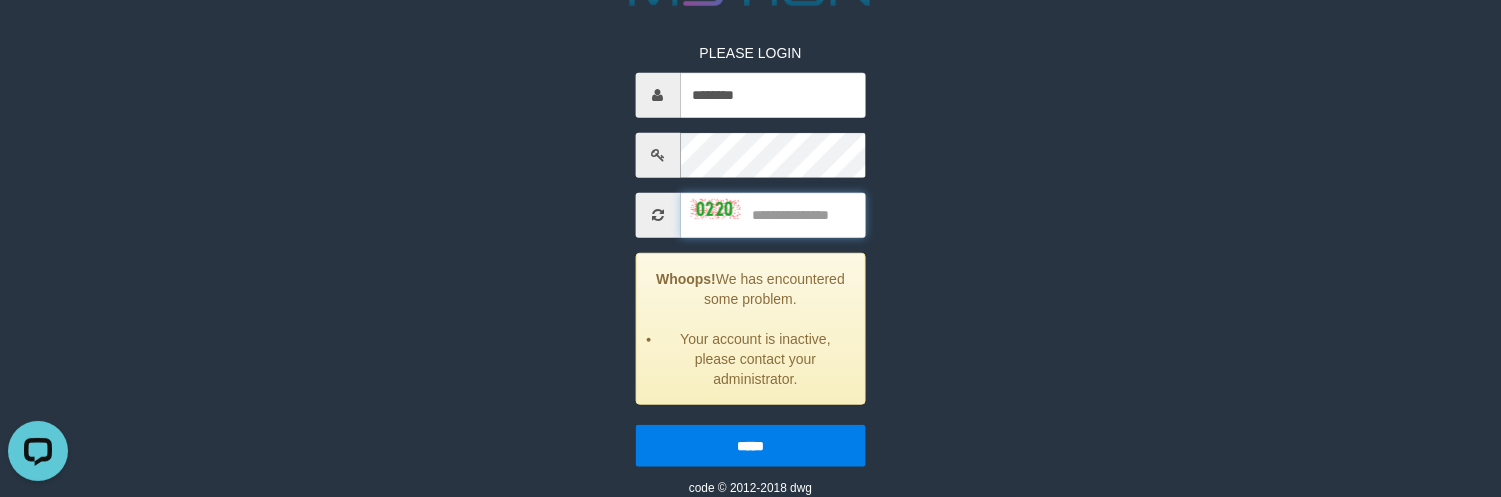 click at bounding box center (772, 215) 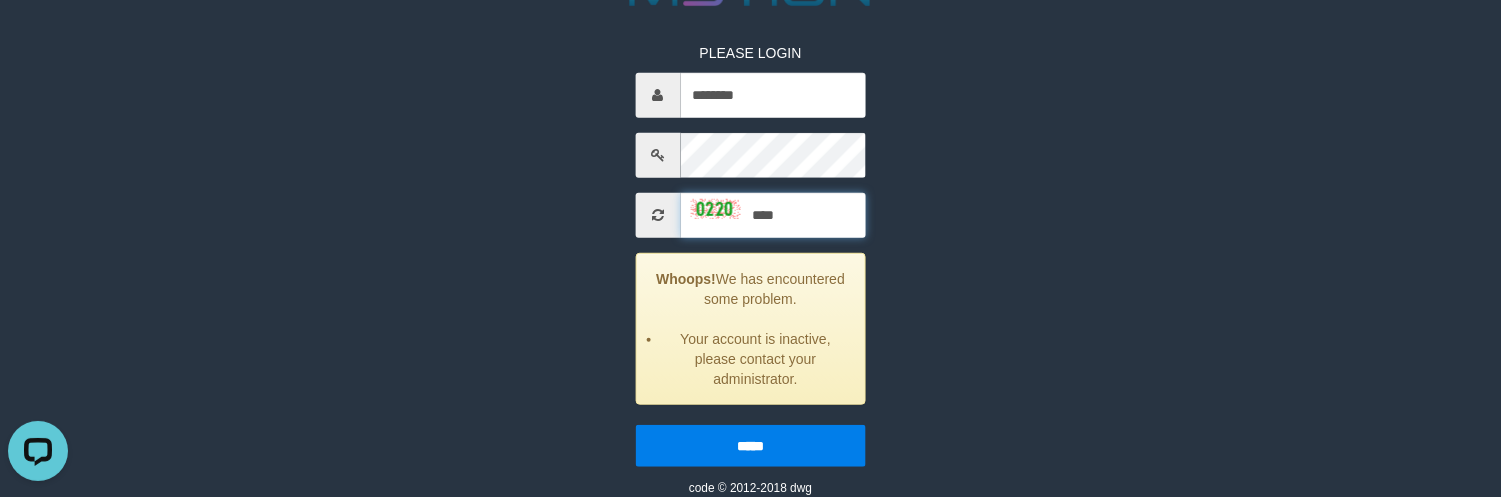 type on "****" 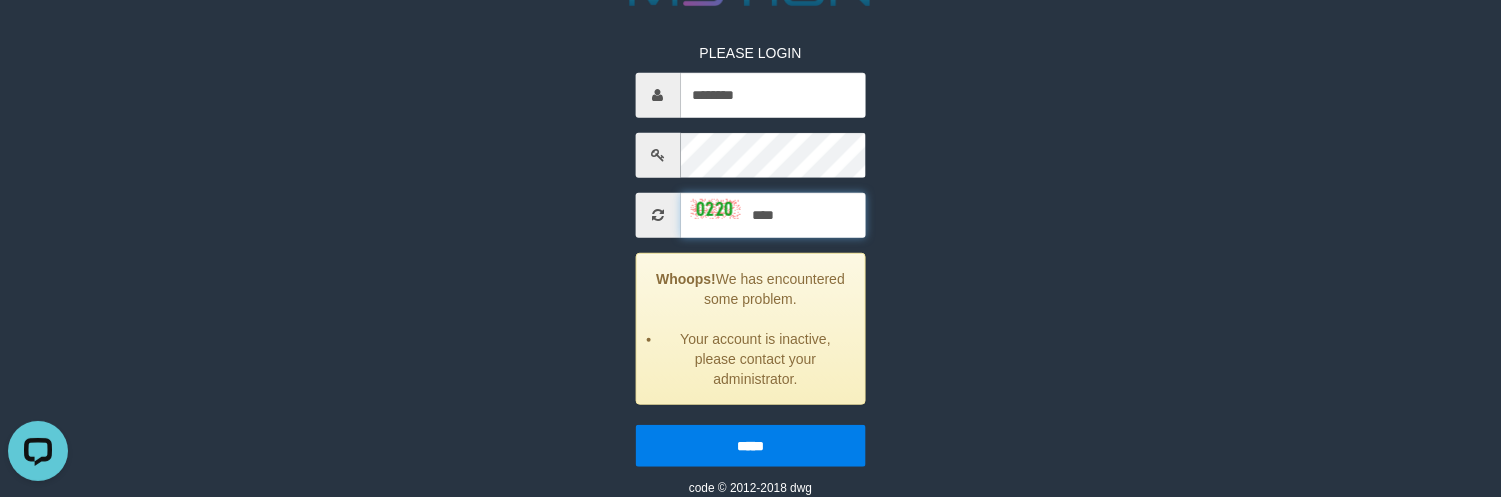 click on "*****" at bounding box center (750, 446) 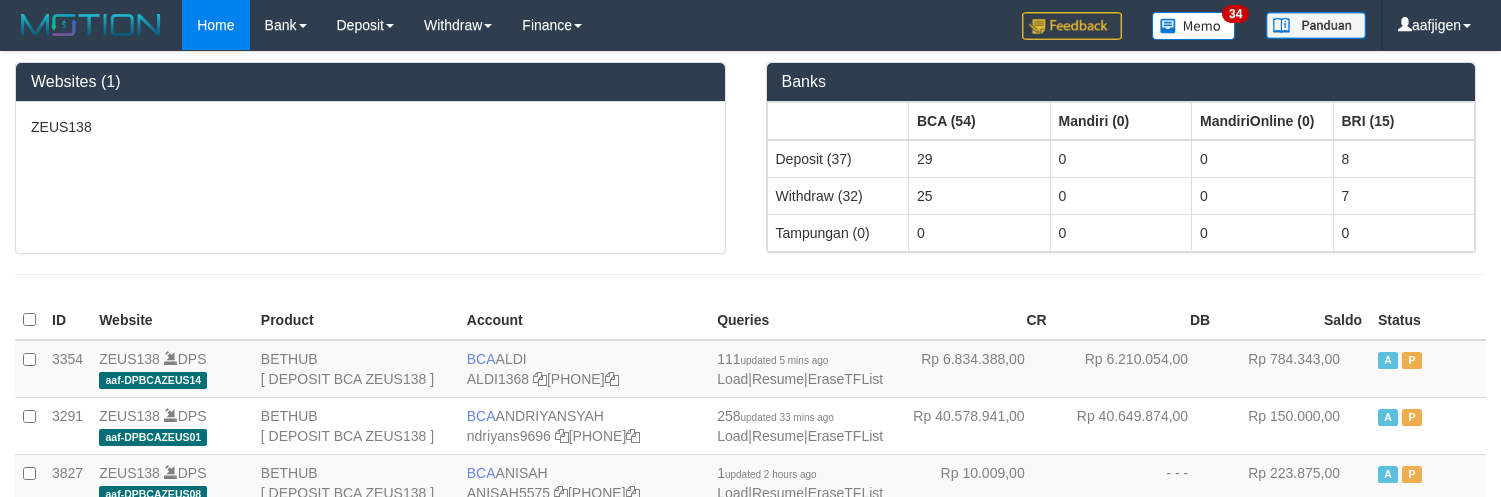 scroll, scrollTop: 0, scrollLeft: 0, axis: both 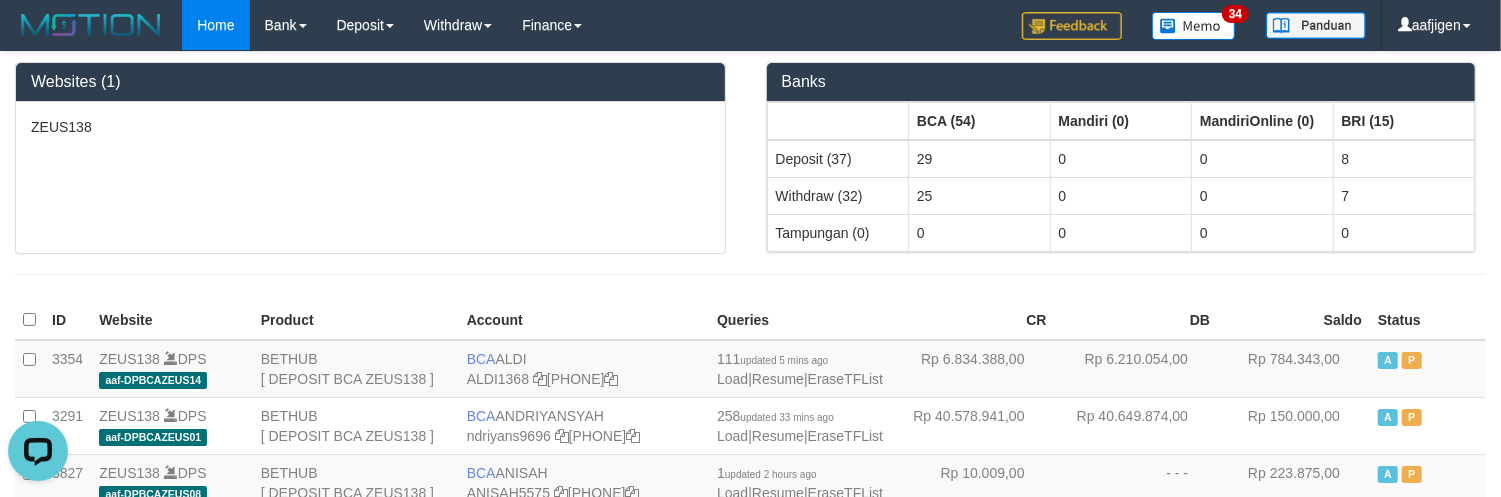 click on "CR" at bounding box center [972, 320] 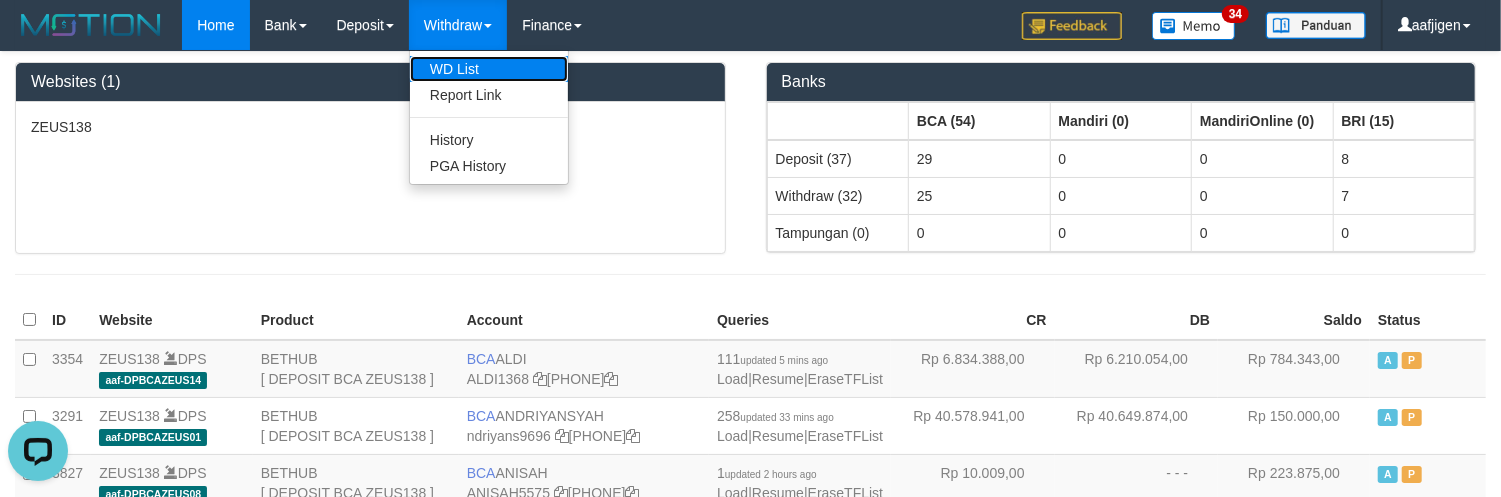 click on "WD List" at bounding box center (489, 69) 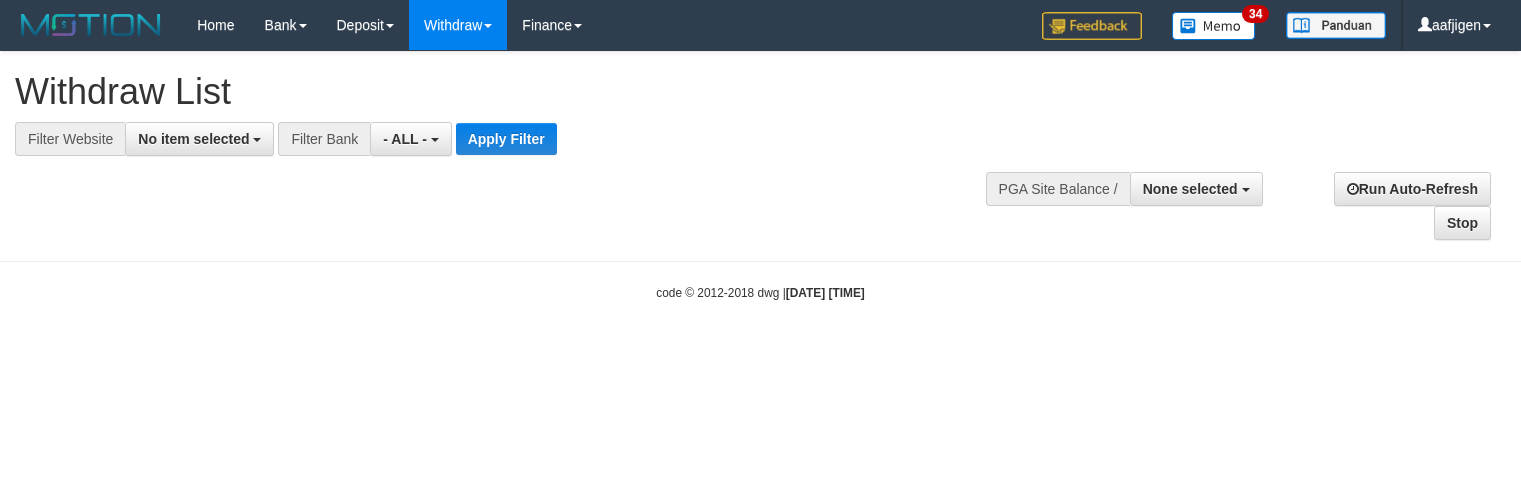 select 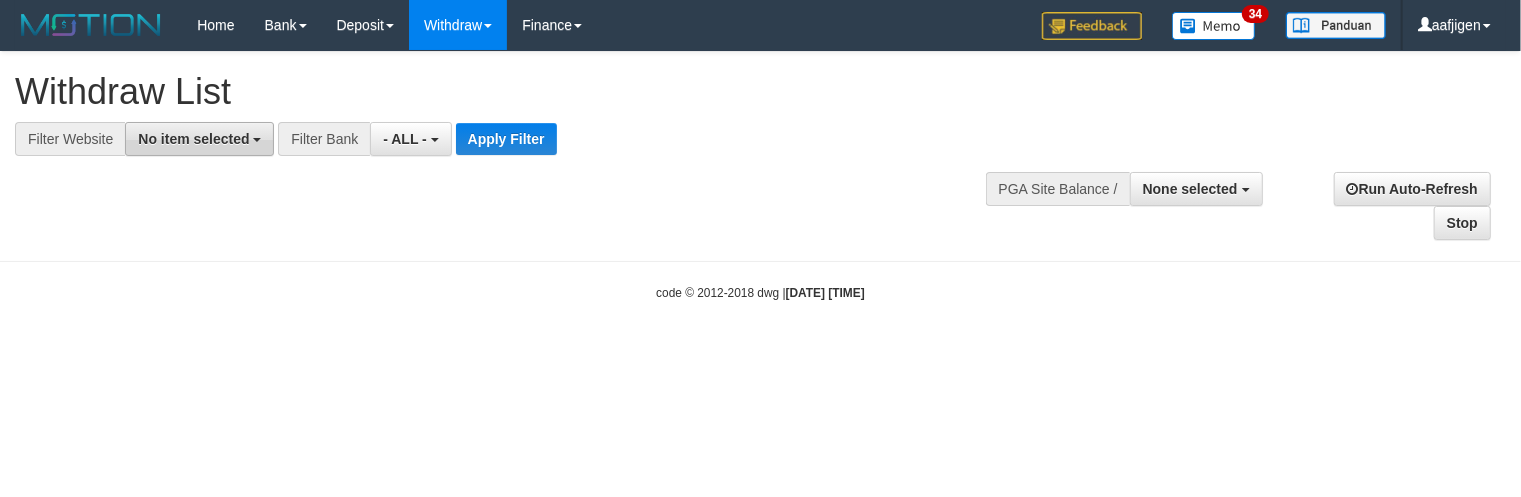 click on "No item selected" at bounding box center (193, 139) 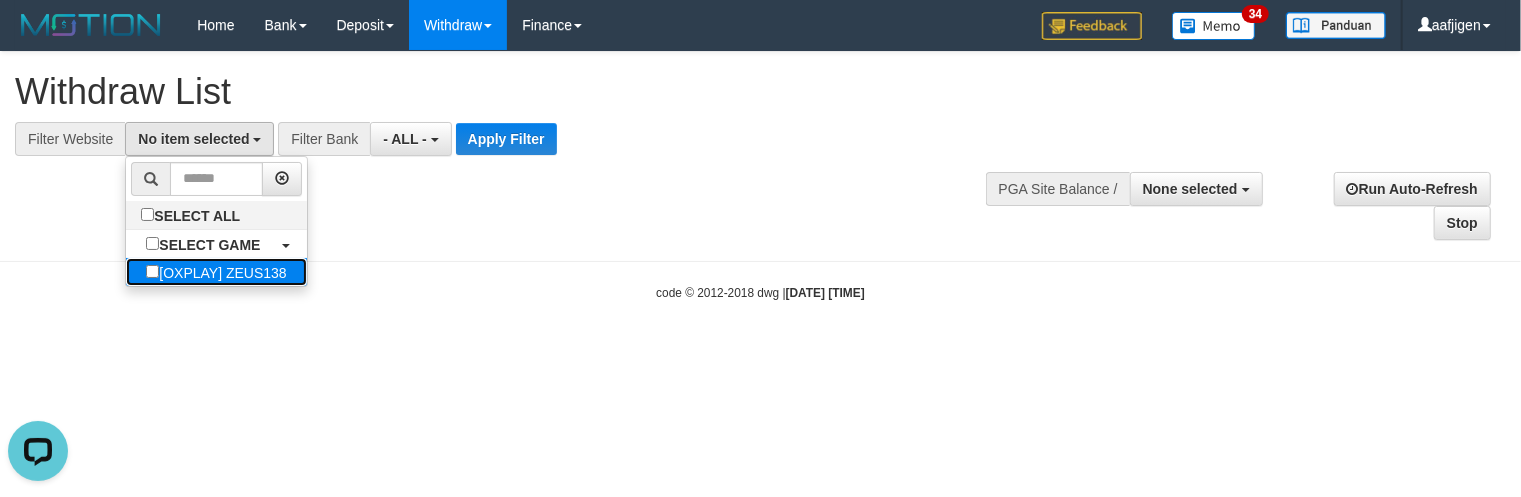 scroll, scrollTop: 0, scrollLeft: 0, axis: both 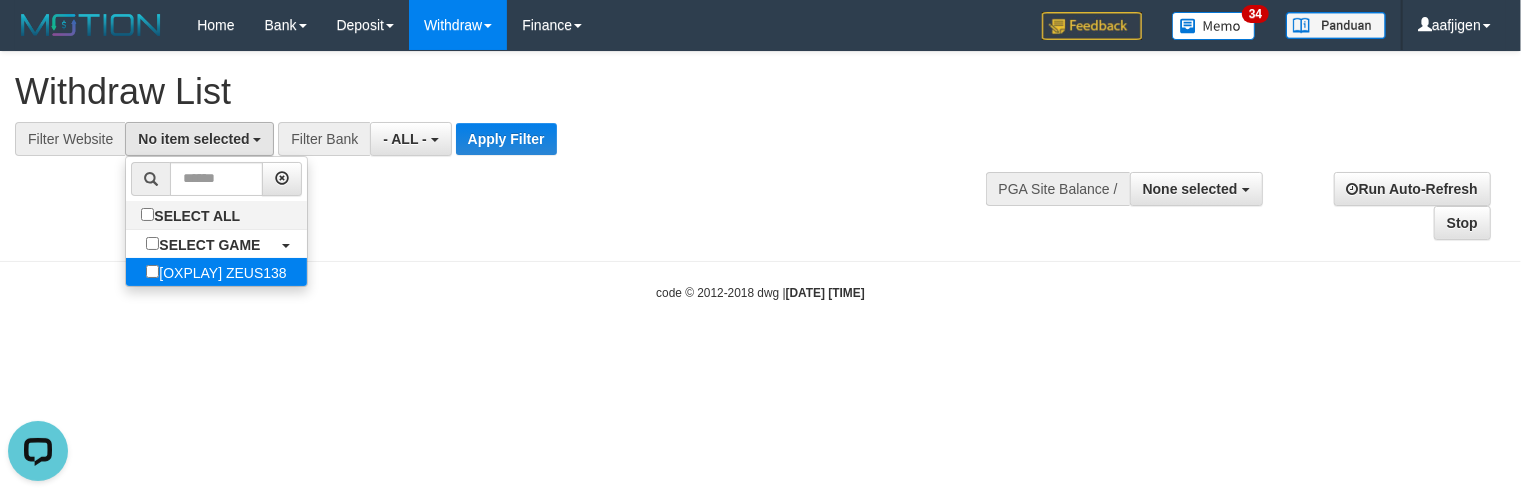 select on "***" 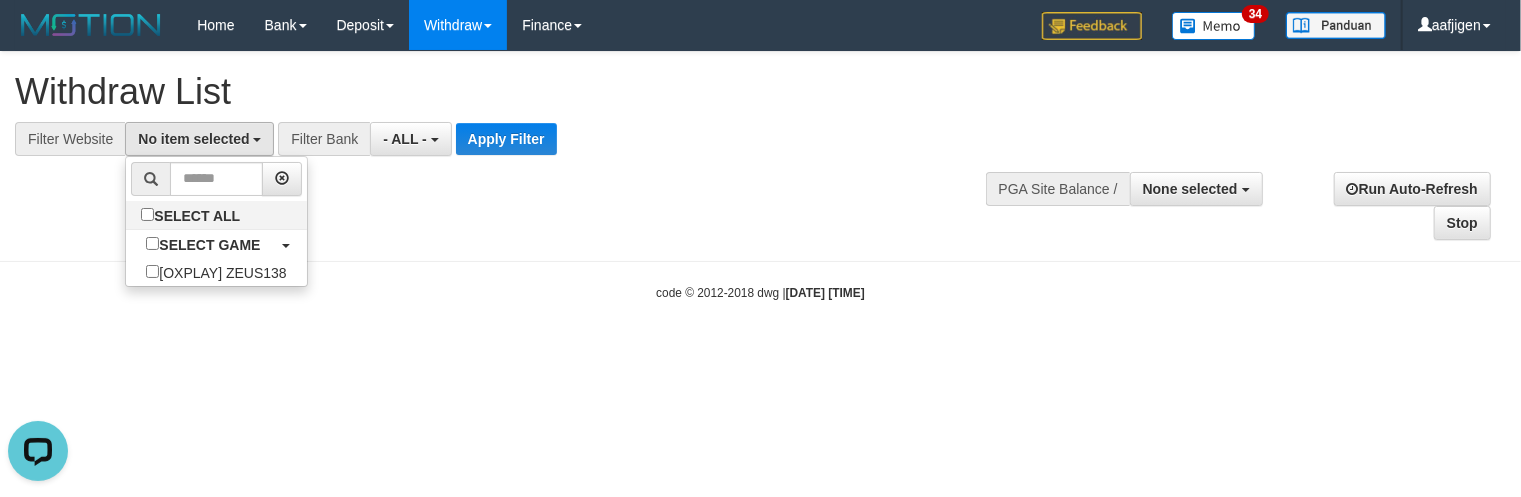scroll, scrollTop: 17, scrollLeft: 0, axis: vertical 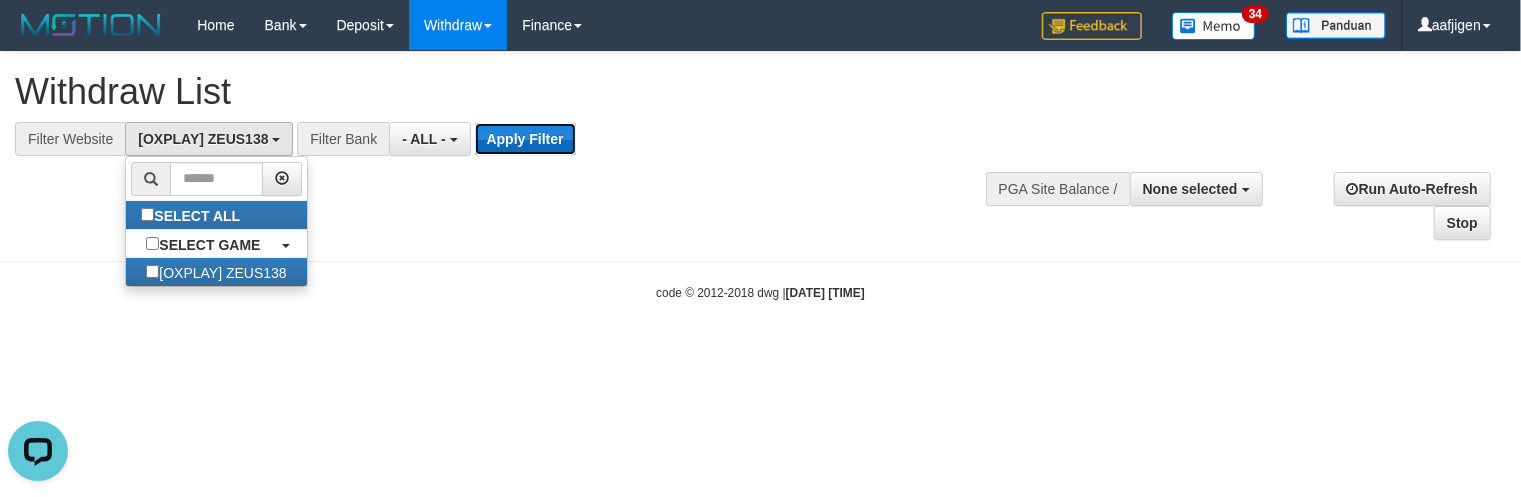 click on "Apply Filter" at bounding box center (525, 139) 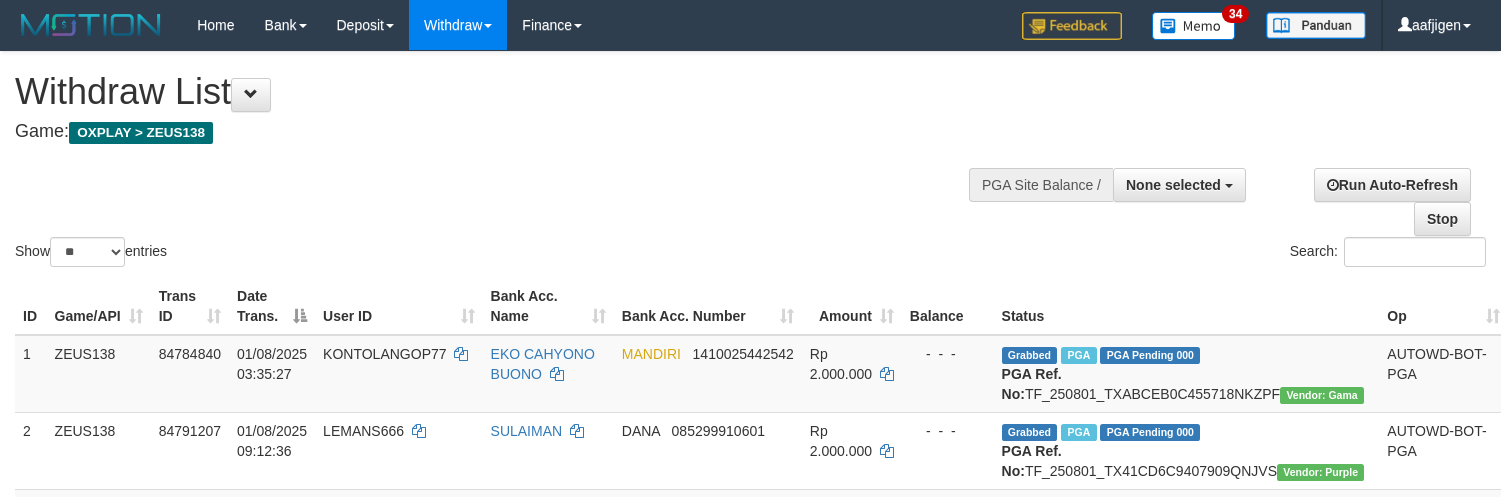 select 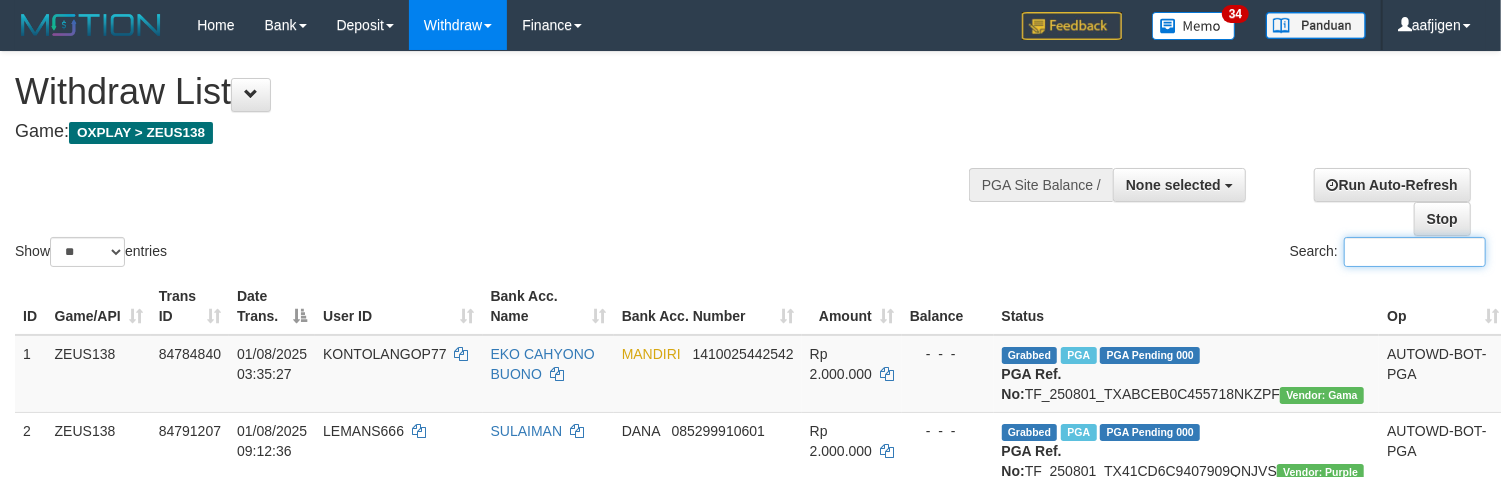 click on "Search:" at bounding box center (1415, 252) 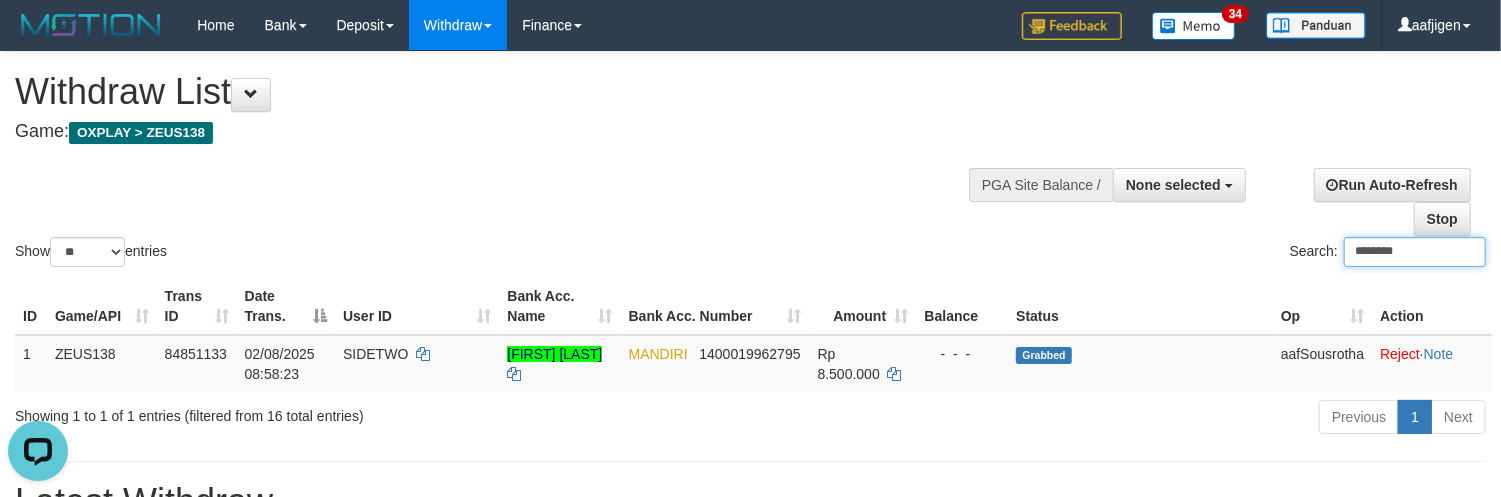 scroll, scrollTop: 0, scrollLeft: 0, axis: both 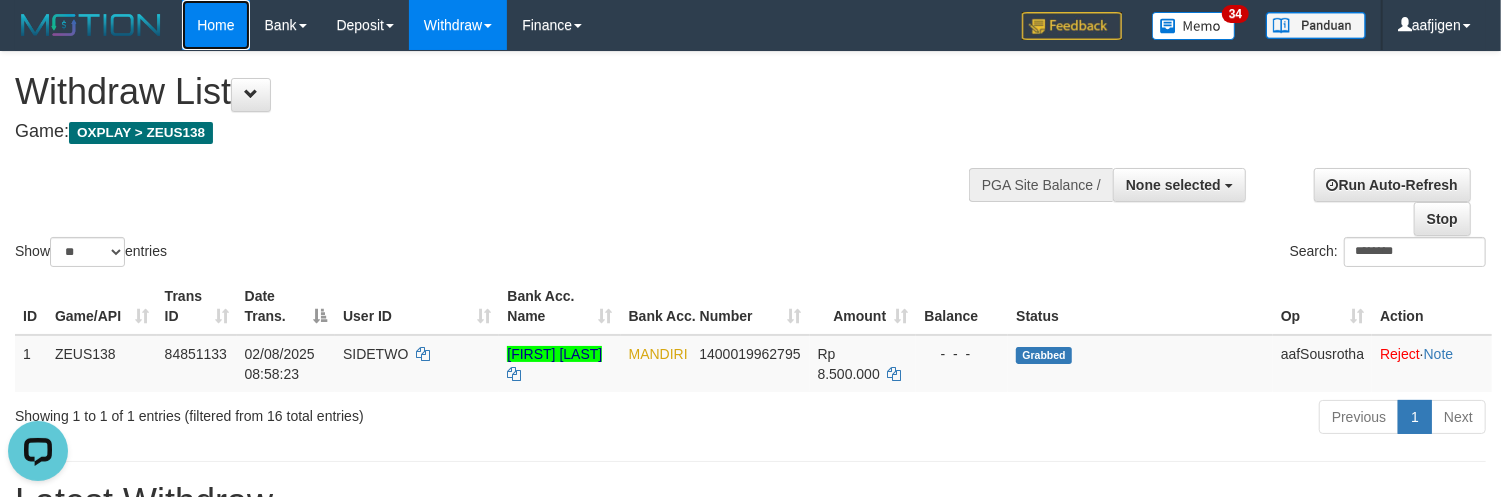 click on "Home" at bounding box center (215, 25) 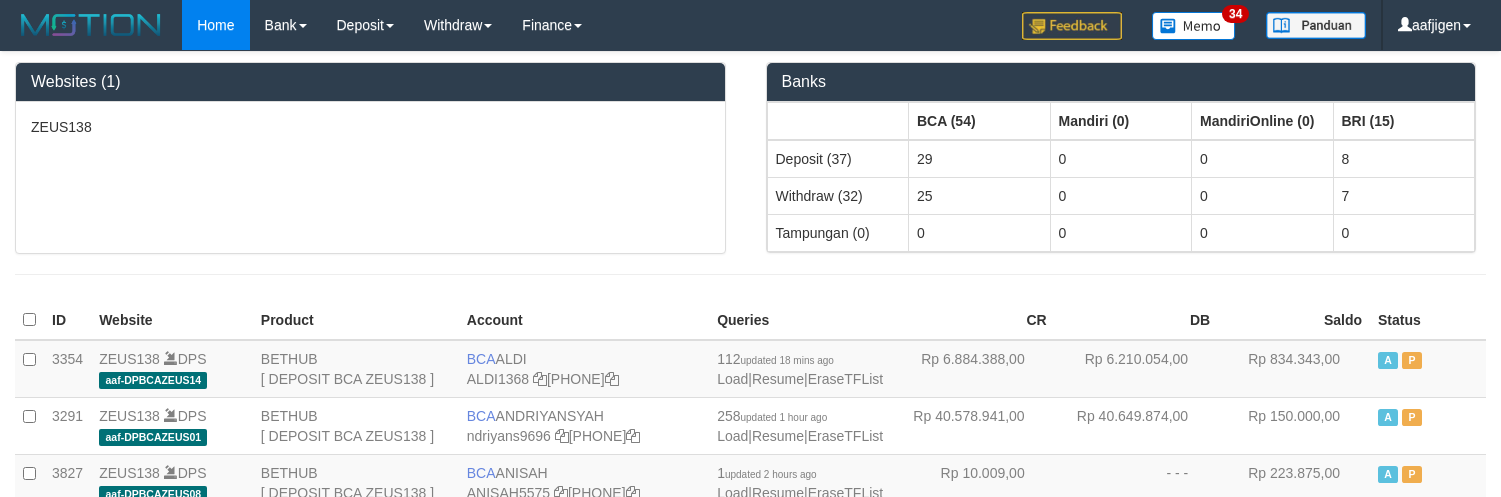 scroll, scrollTop: 0, scrollLeft: 0, axis: both 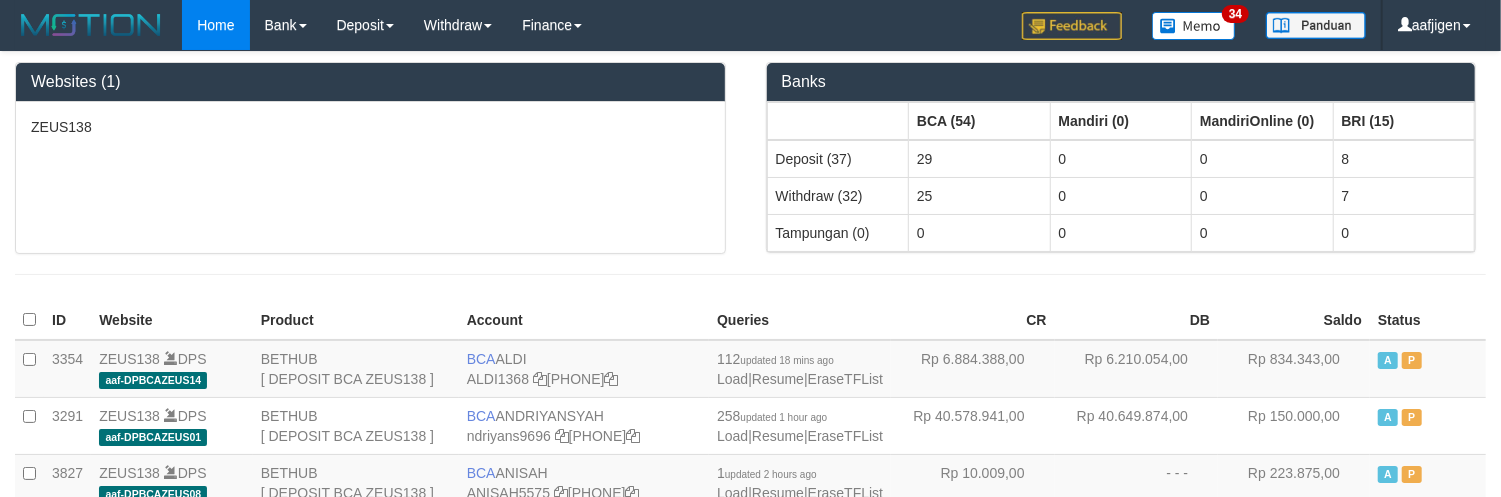 click at bounding box center [750, 274] 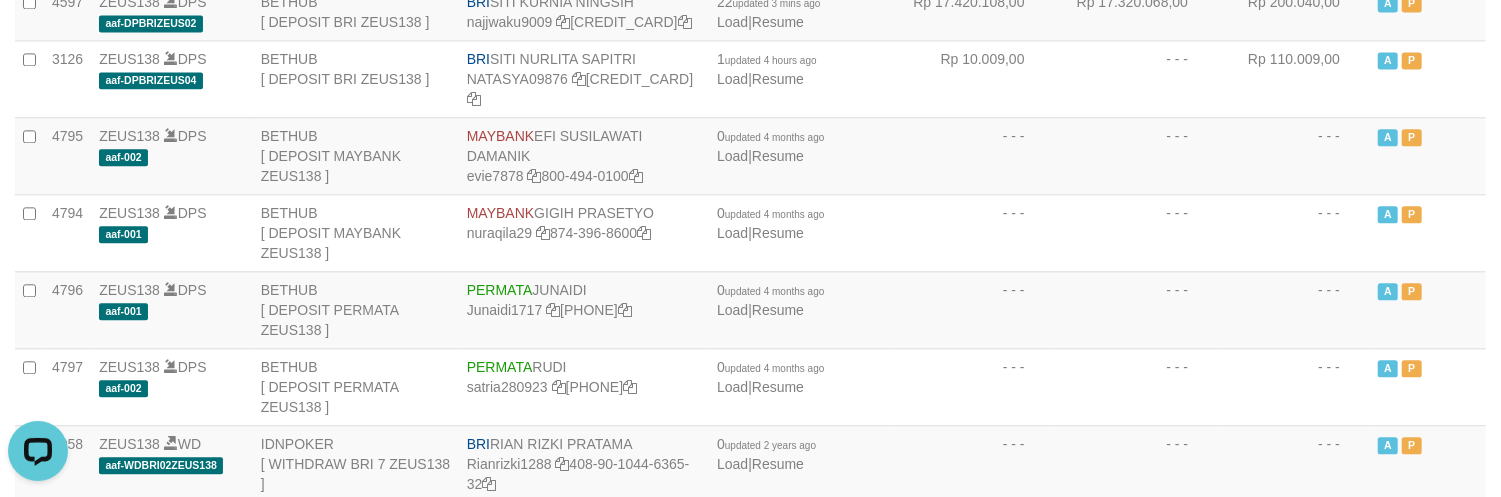 scroll, scrollTop: 0, scrollLeft: 0, axis: both 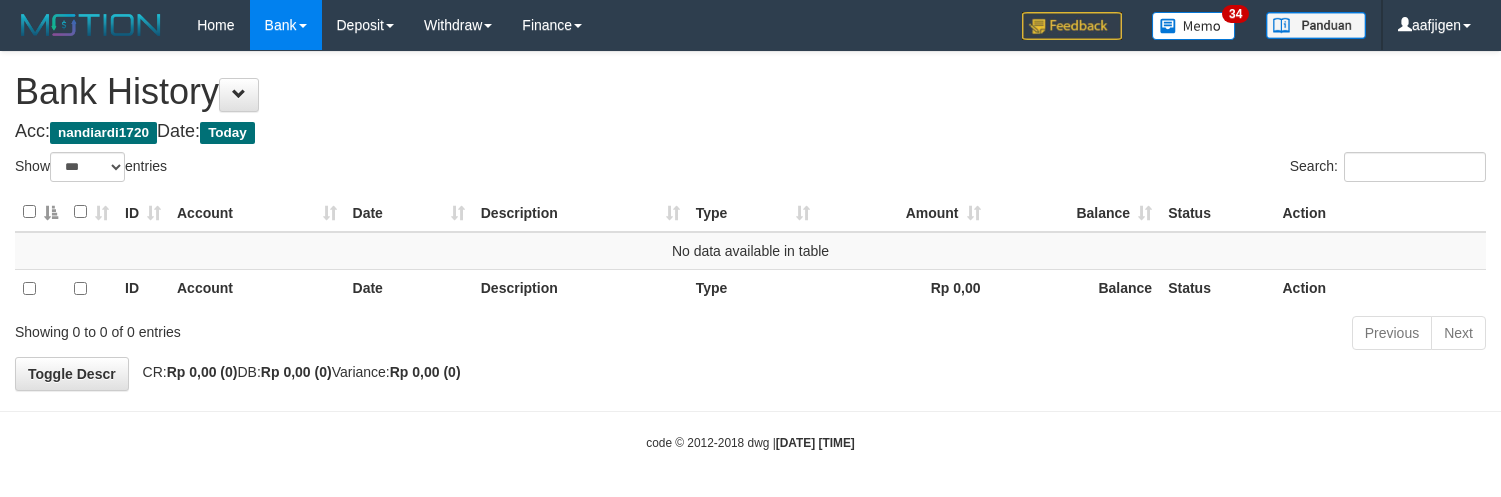 select on "***" 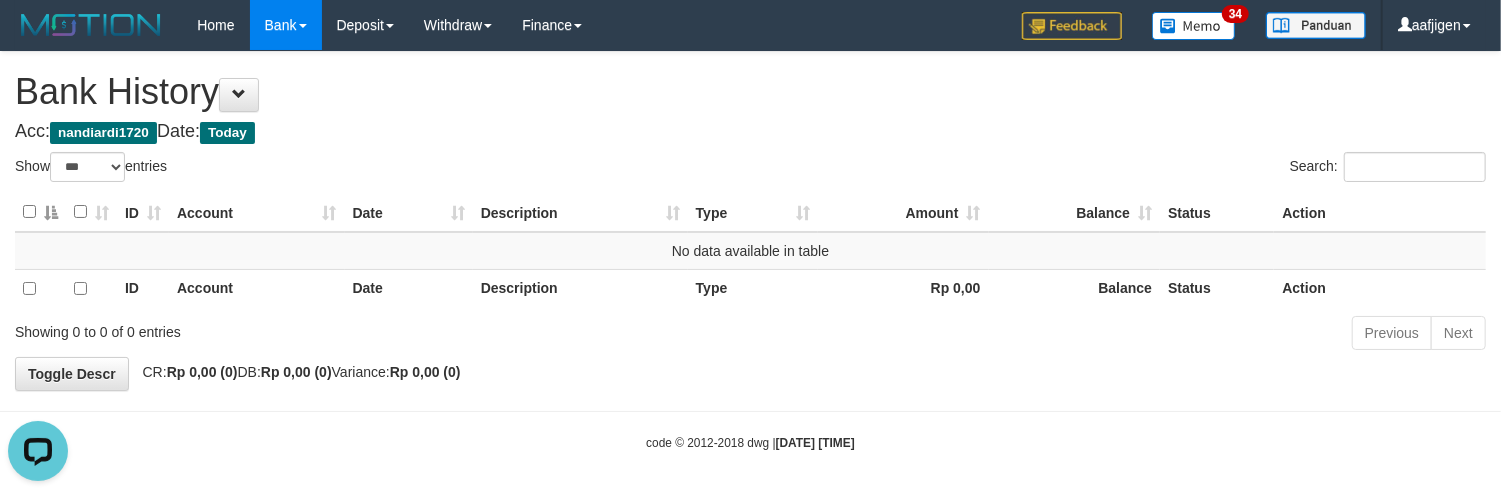 scroll, scrollTop: 0, scrollLeft: 0, axis: both 